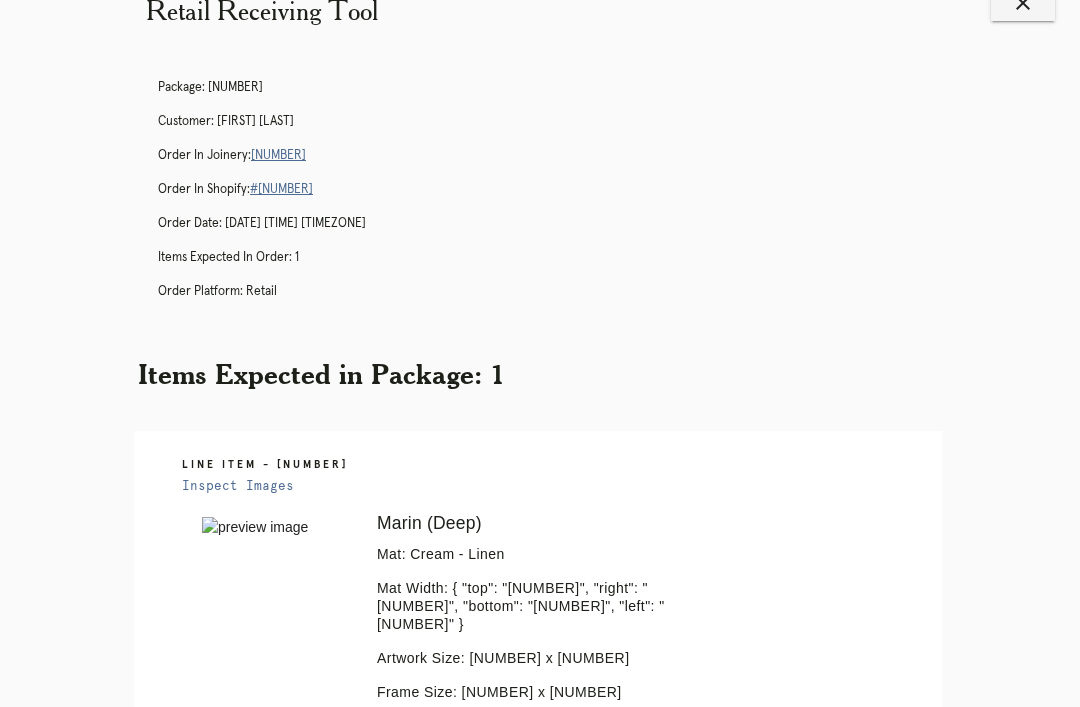 scroll, scrollTop: 0, scrollLeft: 0, axis: both 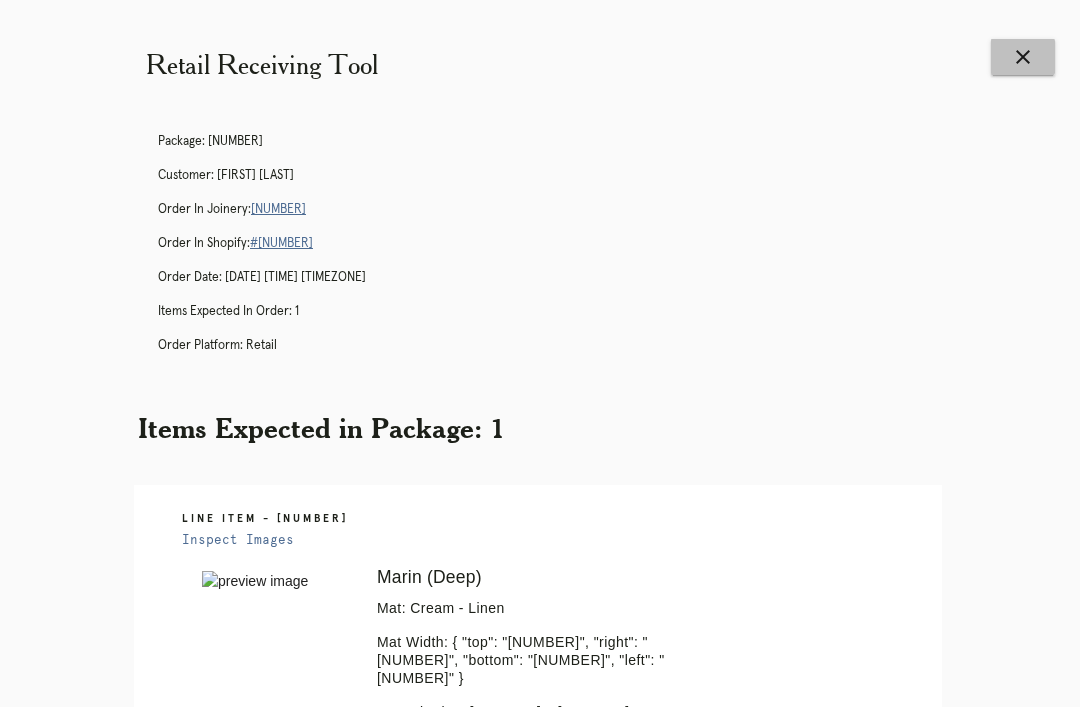 click on "close" at bounding box center (1023, 57) 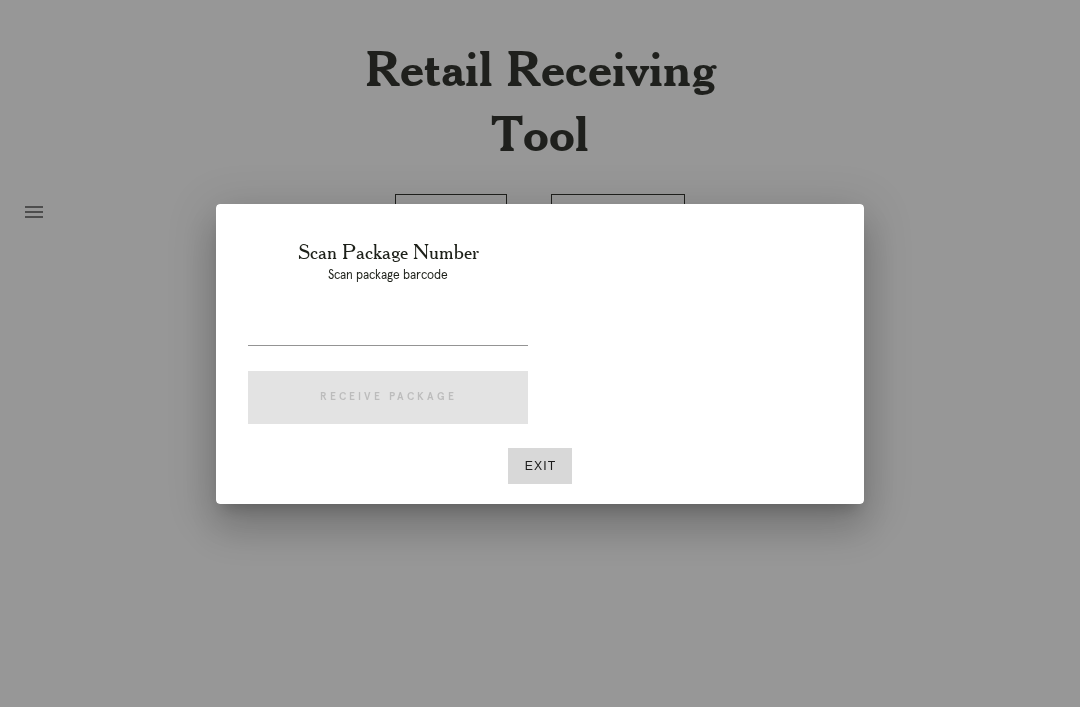 scroll, scrollTop: 0, scrollLeft: 0, axis: both 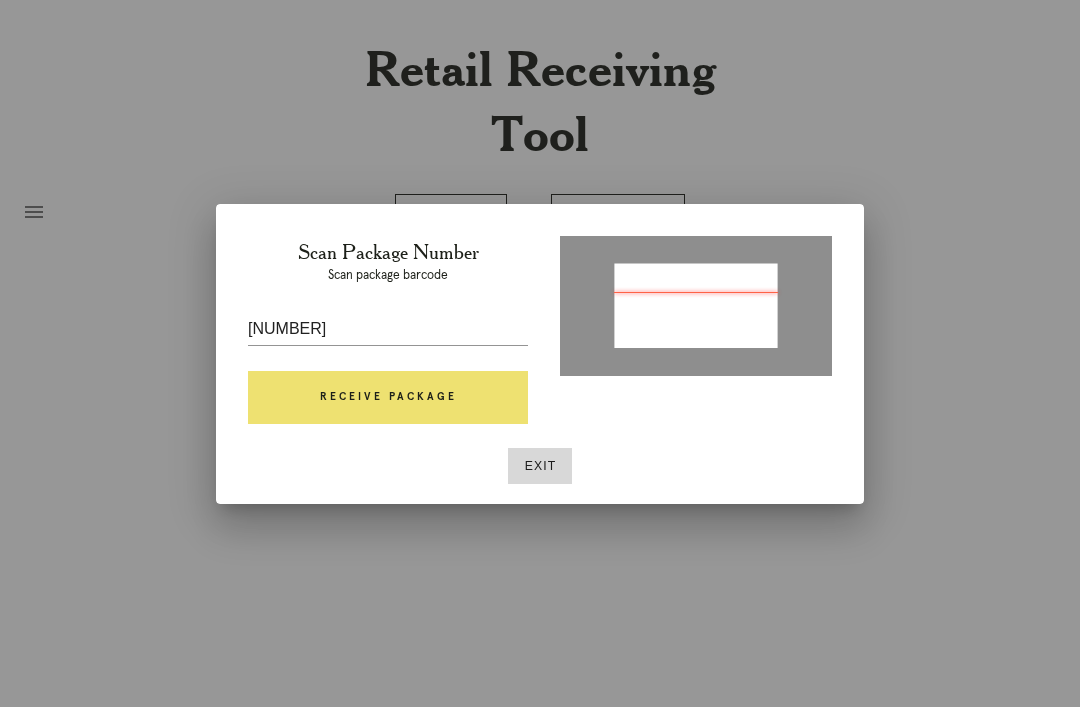 click on "Receive Package" at bounding box center [388, 398] 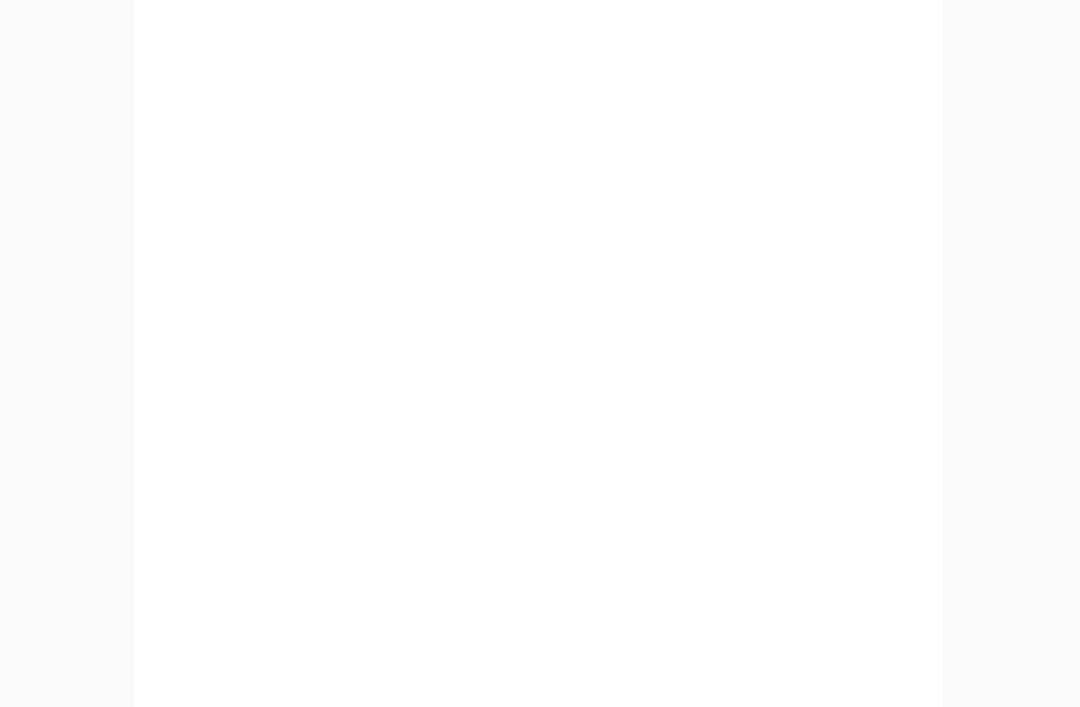 scroll, scrollTop: 858, scrollLeft: 0, axis: vertical 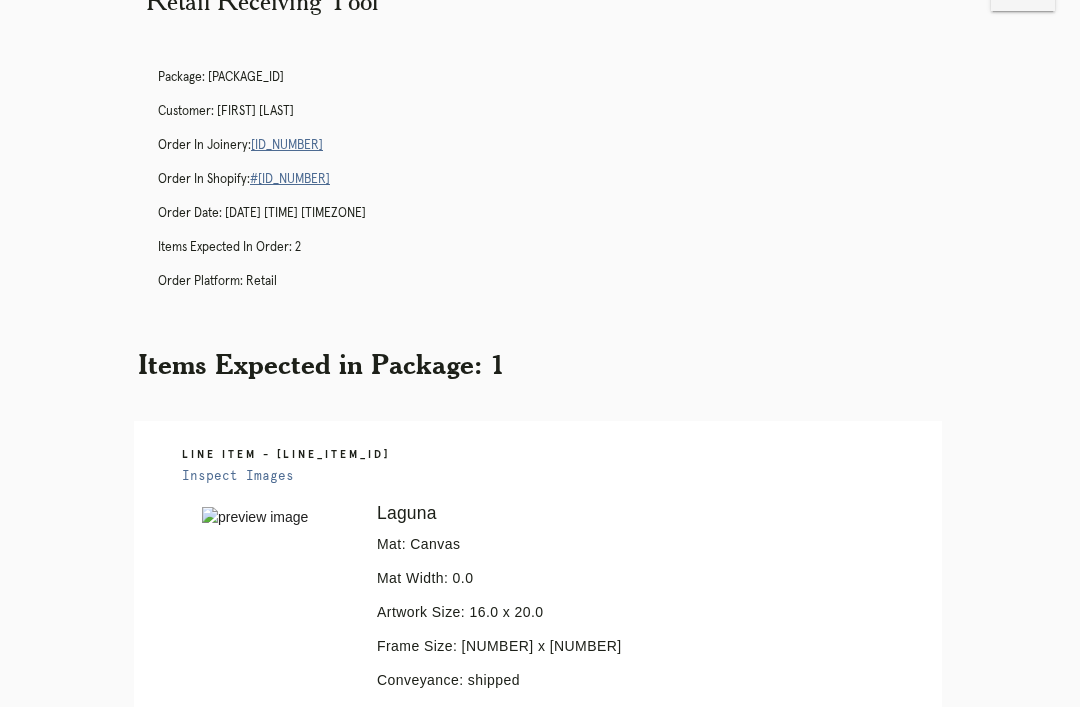 click on "R909871694" at bounding box center (287, 145) 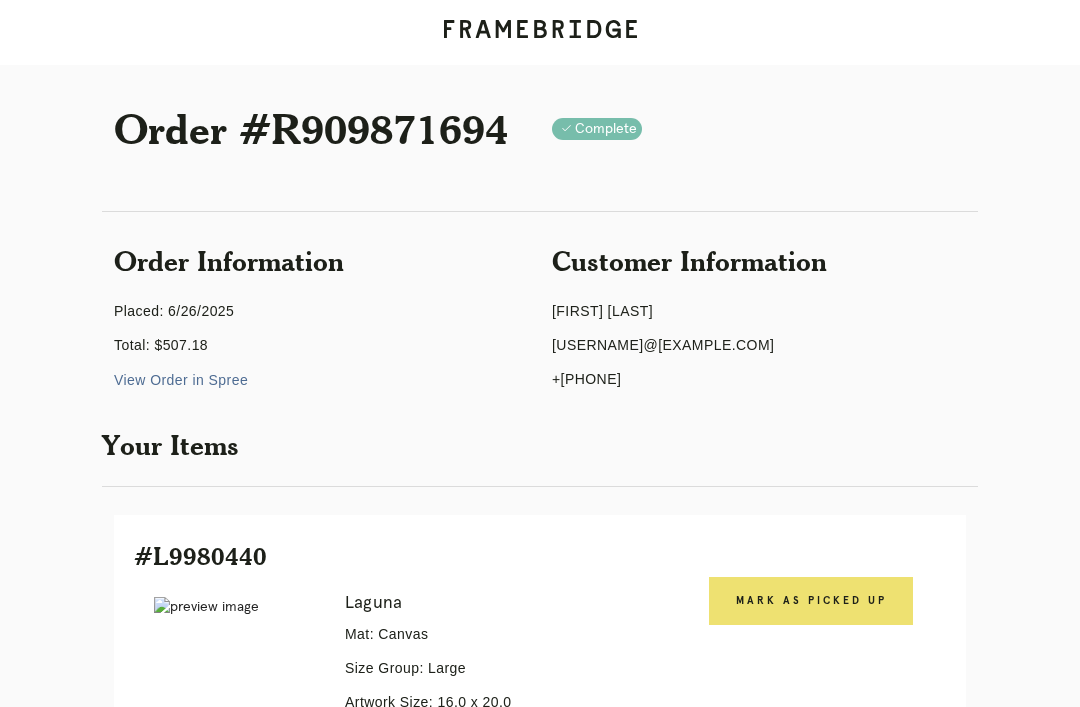 scroll, scrollTop: 0, scrollLeft: 0, axis: both 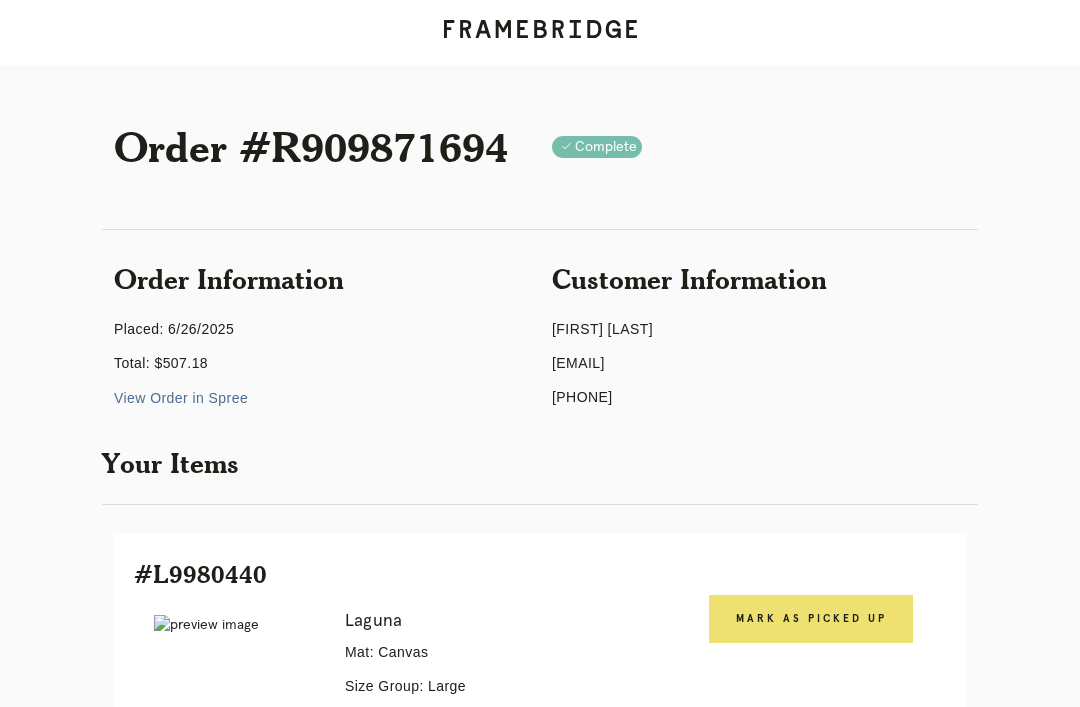 click on "Receiving" at bounding box center [243, 1681] 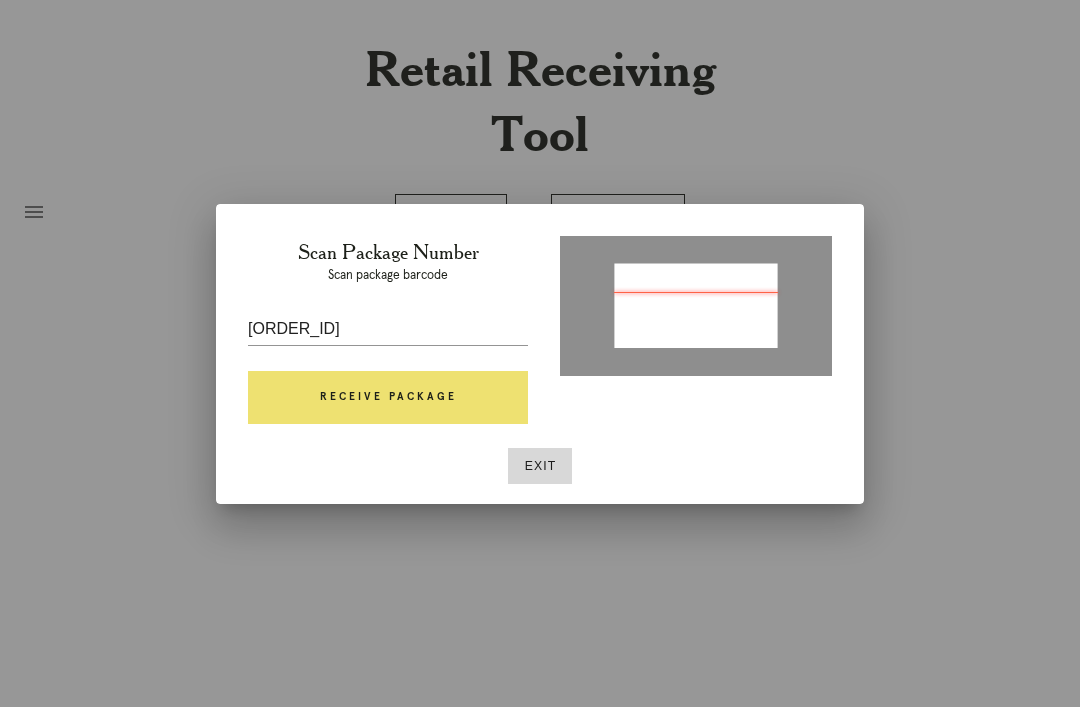 click on "Receive Package" at bounding box center [388, 398] 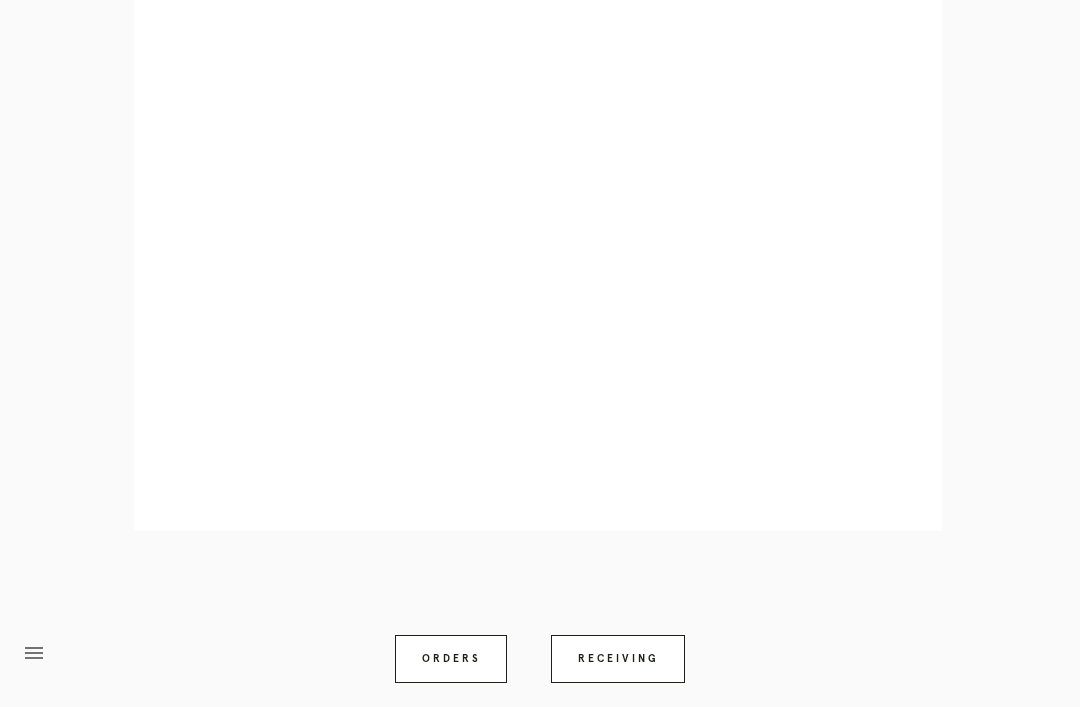 scroll, scrollTop: 928, scrollLeft: 0, axis: vertical 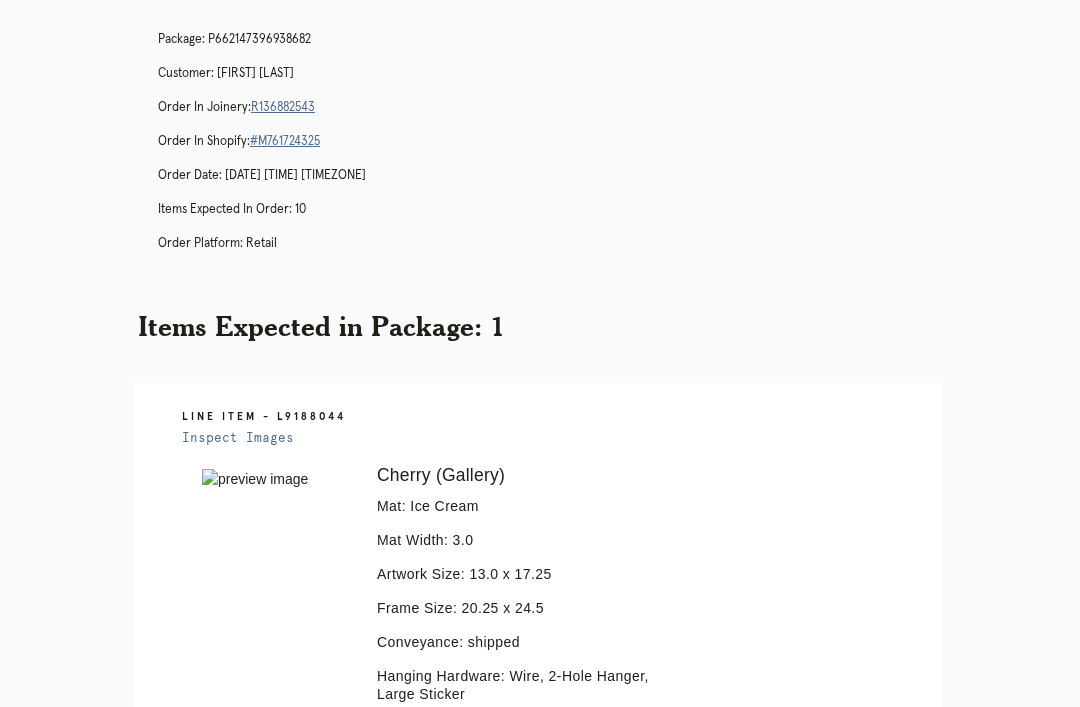 click on "R136882543" at bounding box center (283, 107) 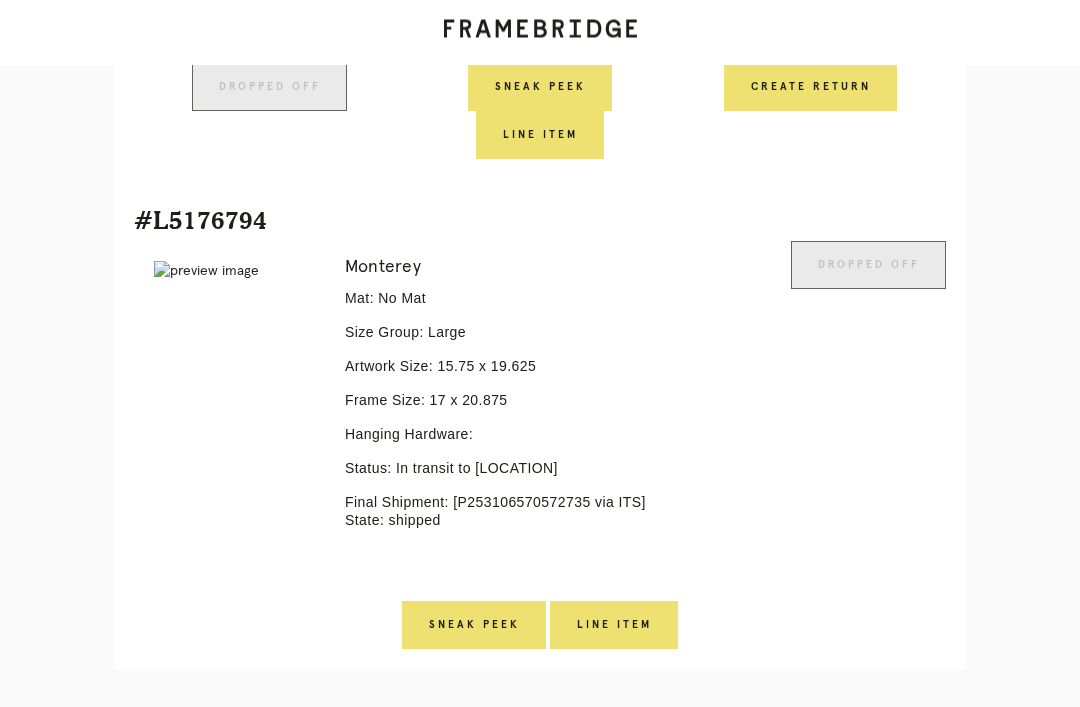 scroll, scrollTop: 4832, scrollLeft: 0, axis: vertical 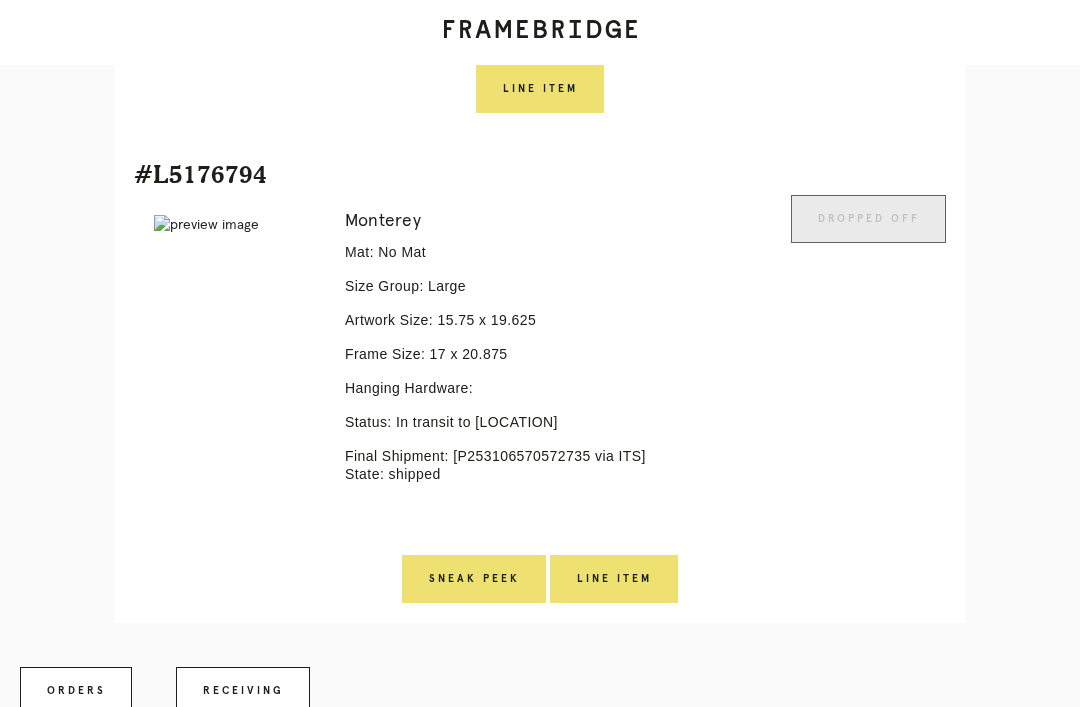 click on "Receiving" at bounding box center [243, 691] 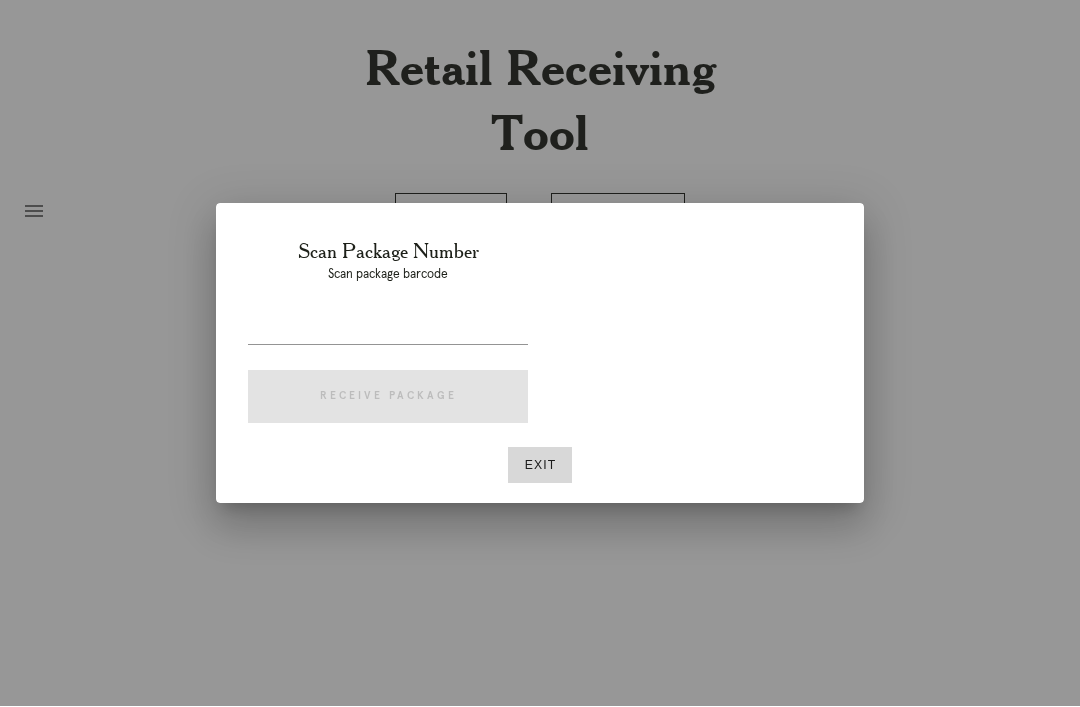 scroll, scrollTop: 64, scrollLeft: 0, axis: vertical 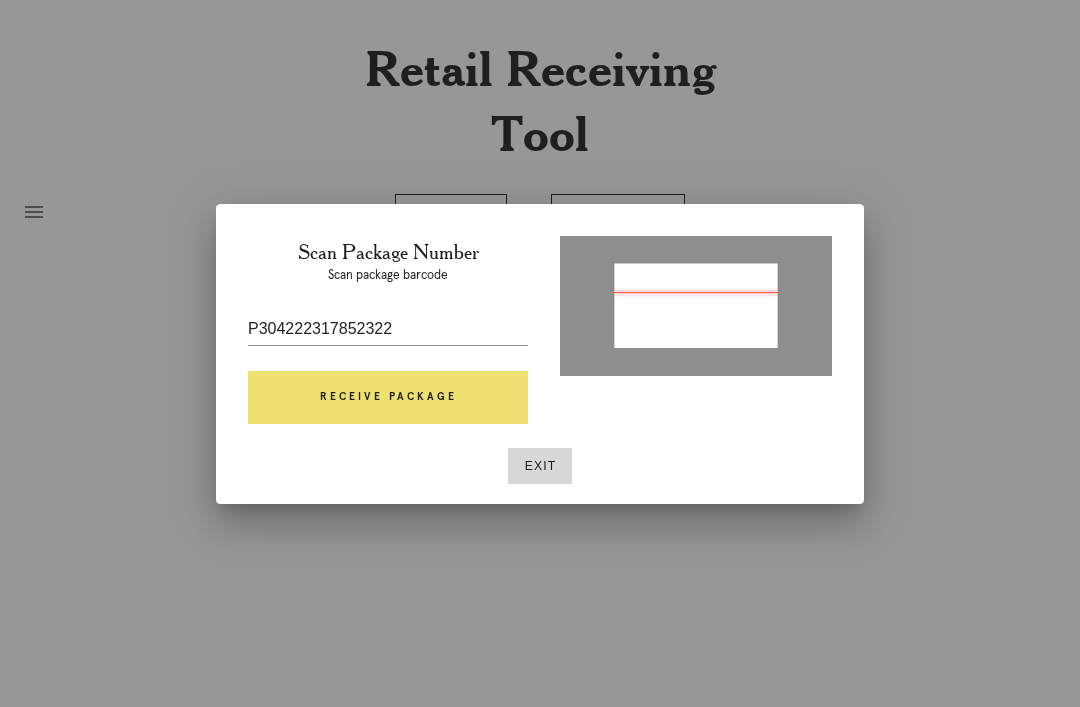 click on "Receive Package" at bounding box center (388, 398) 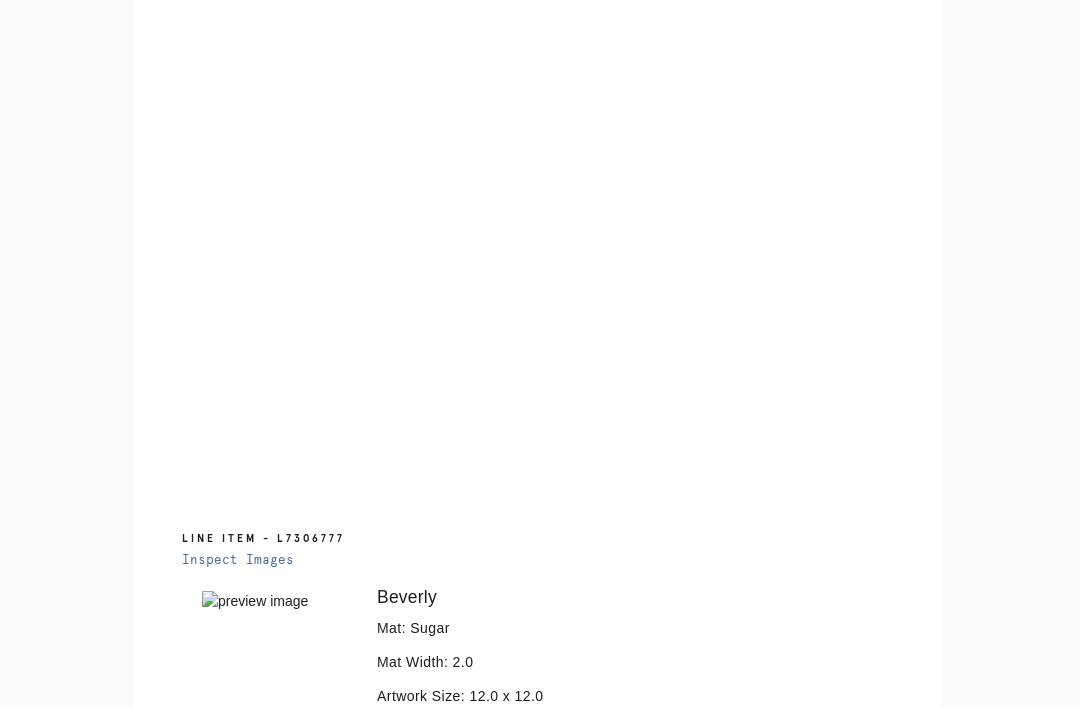 scroll, scrollTop: 874, scrollLeft: 0, axis: vertical 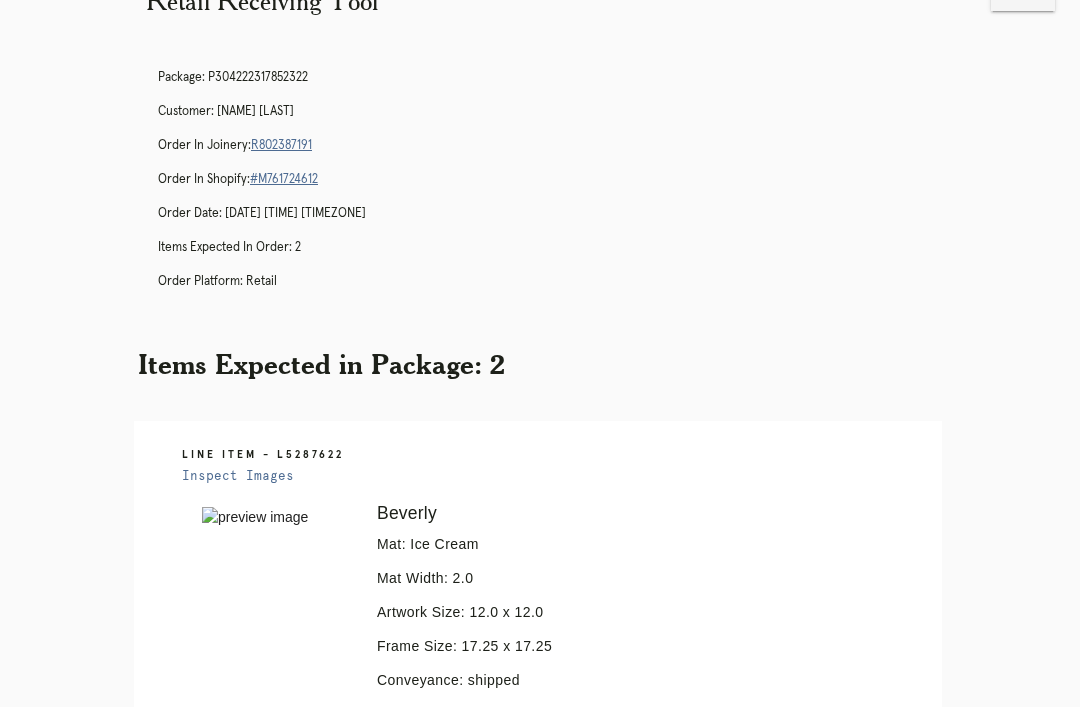 click on "Package: [NUMBER]   Customer: [NAME] [LAST]
Order in Joinery:
[NUMBER]
Order in Shopify:
[NUMBER]
Order Date:
[DATE]  [TIME] [TIMEZONE]
Items Expected in Order: 2   Order Platform: retail" at bounding box center (560, 188) 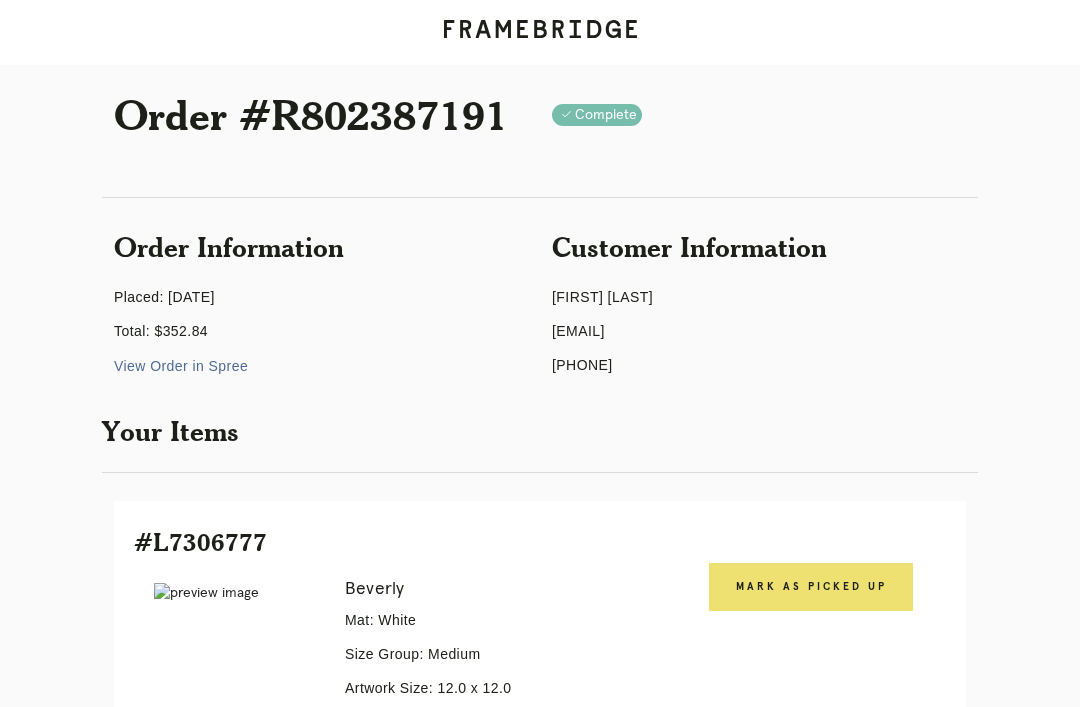 scroll, scrollTop: 0, scrollLeft: 0, axis: both 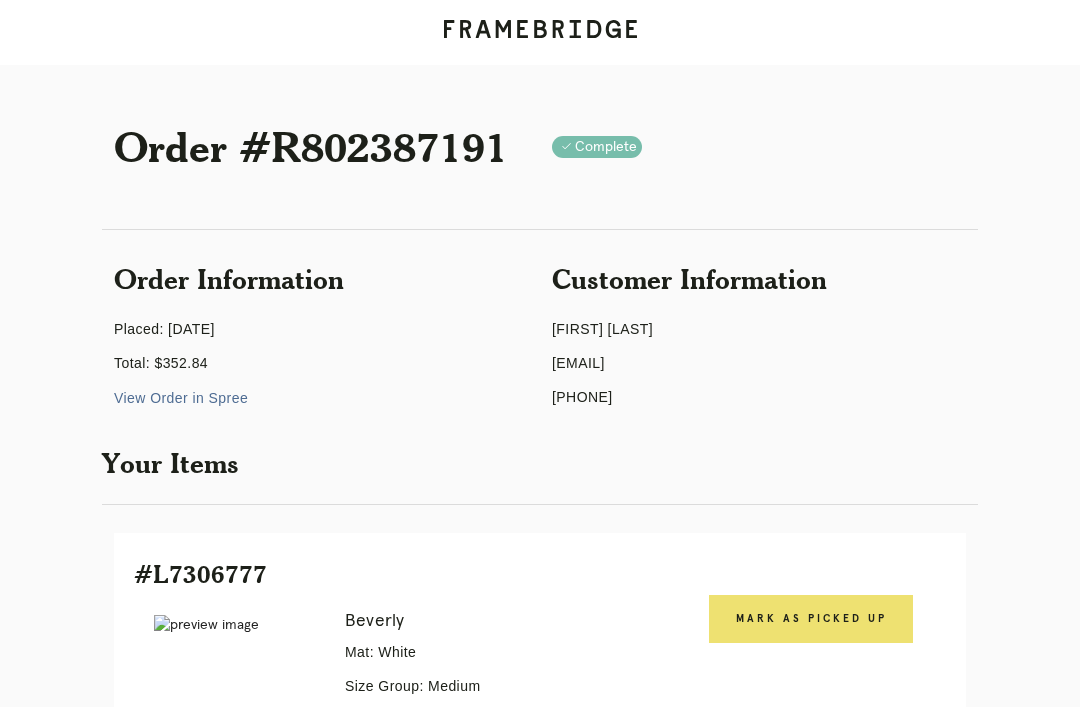 click on "Receiving" at bounding box center [243, 1717] 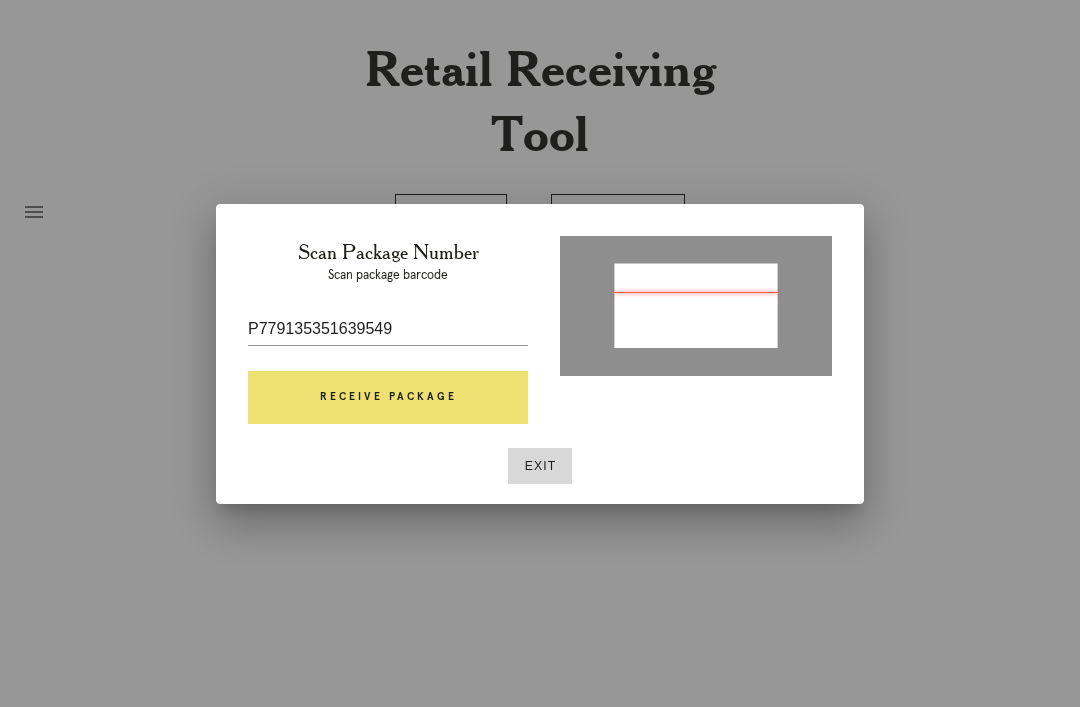 click on "Receive Package" at bounding box center (388, 398) 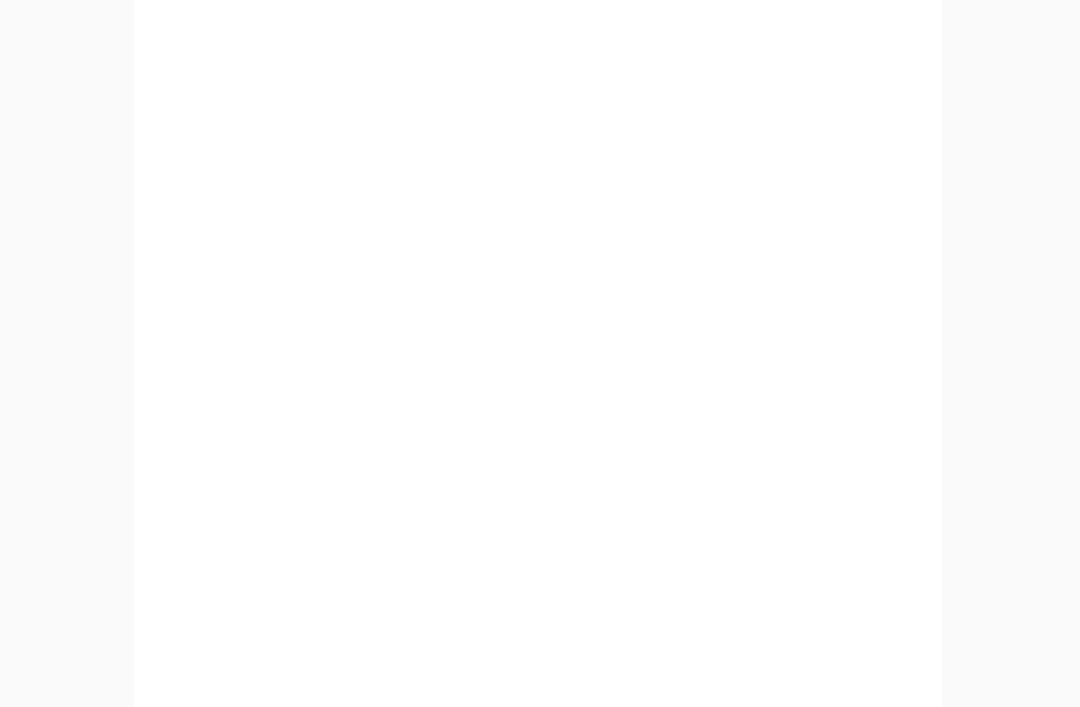 scroll, scrollTop: 910, scrollLeft: 0, axis: vertical 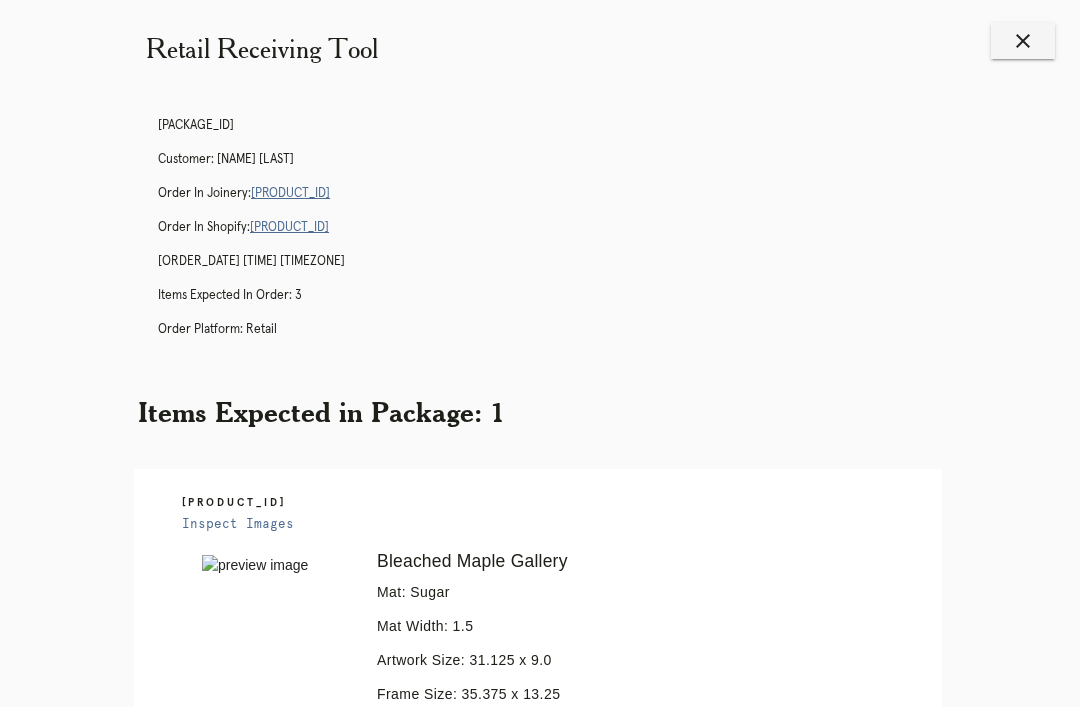 click on "R604525432" at bounding box center (290, 193) 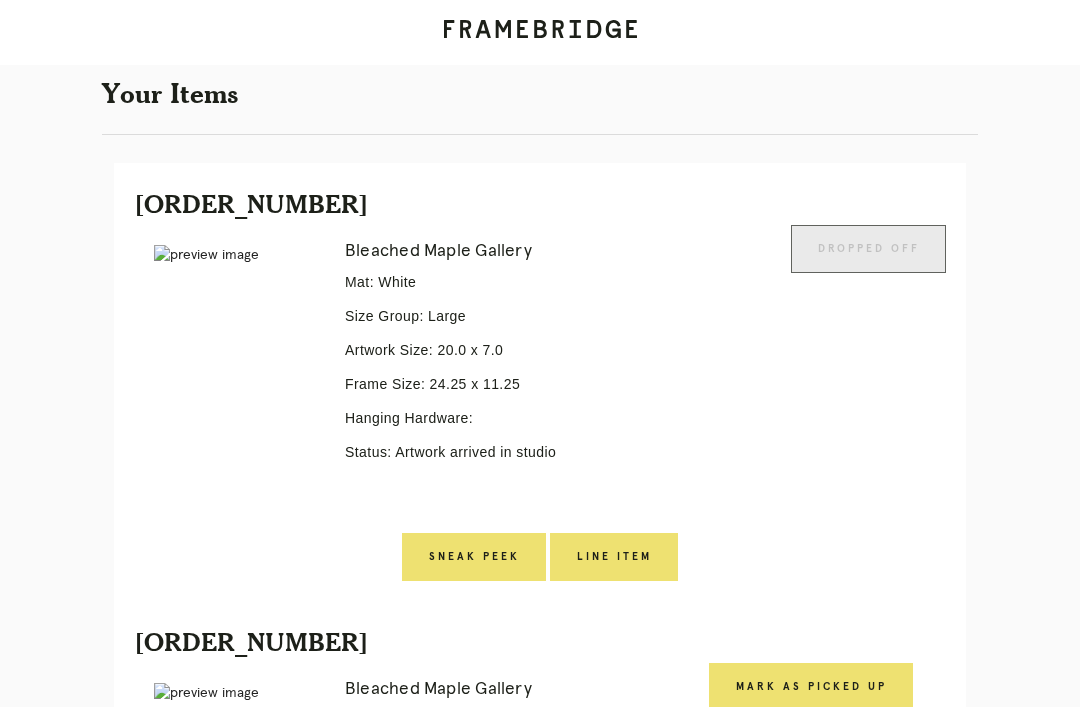 scroll, scrollTop: 438, scrollLeft: 0, axis: vertical 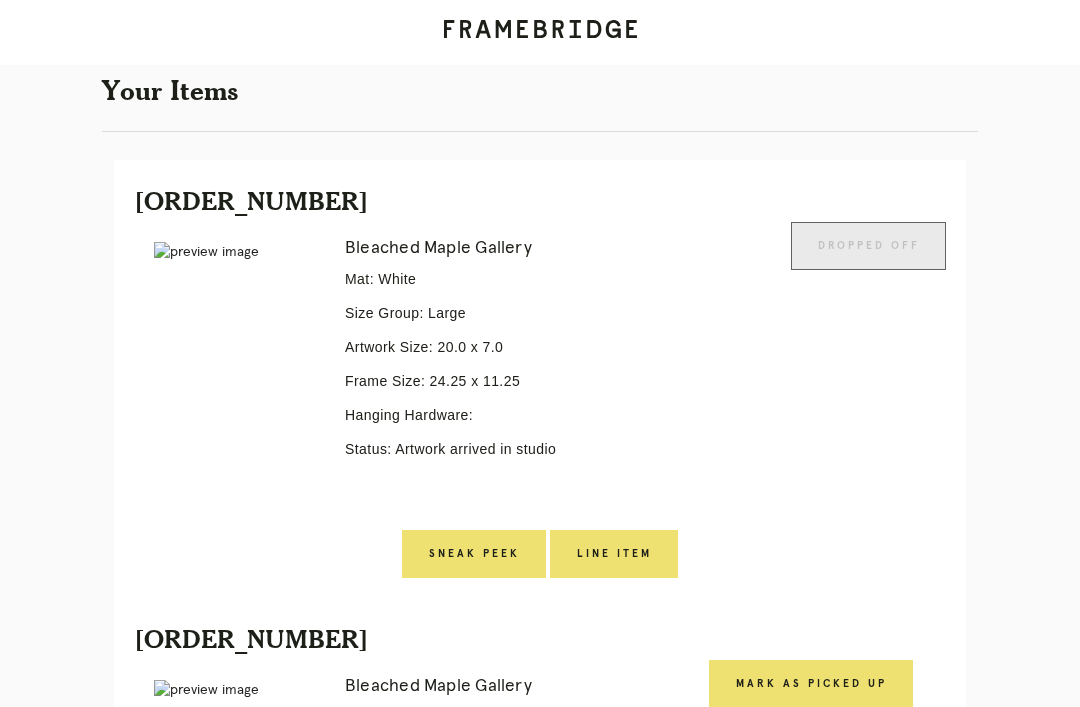 click on "Receiving" at bounding box center (243, 1750) 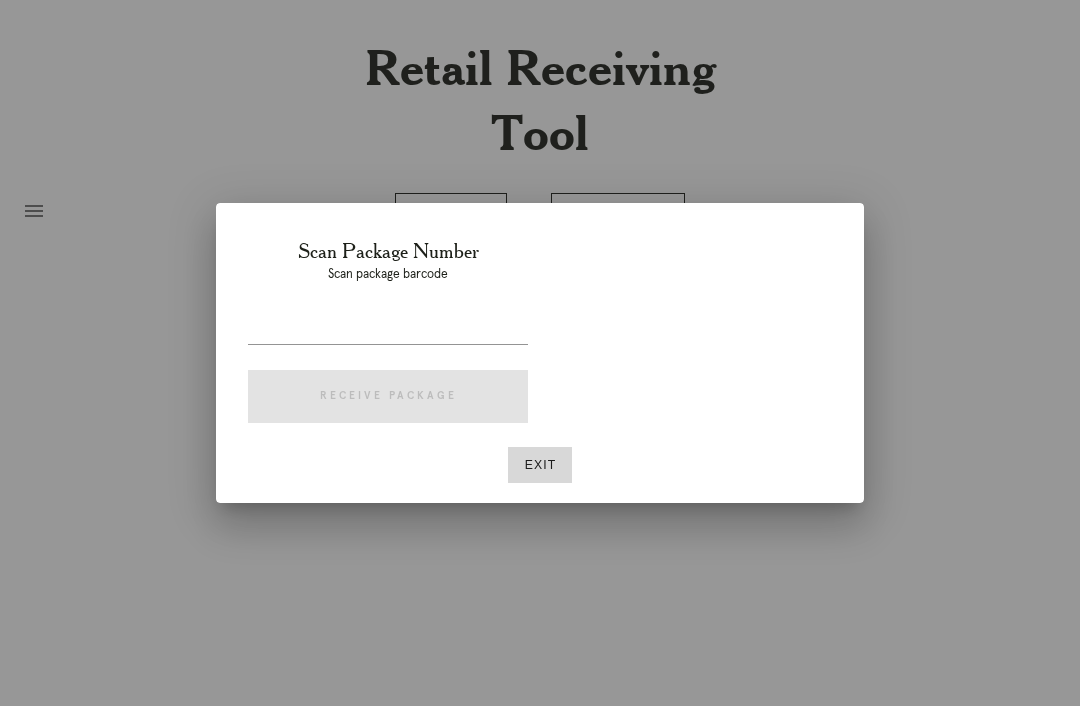 scroll, scrollTop: 64, scrollLeft: 0, axis: vertical 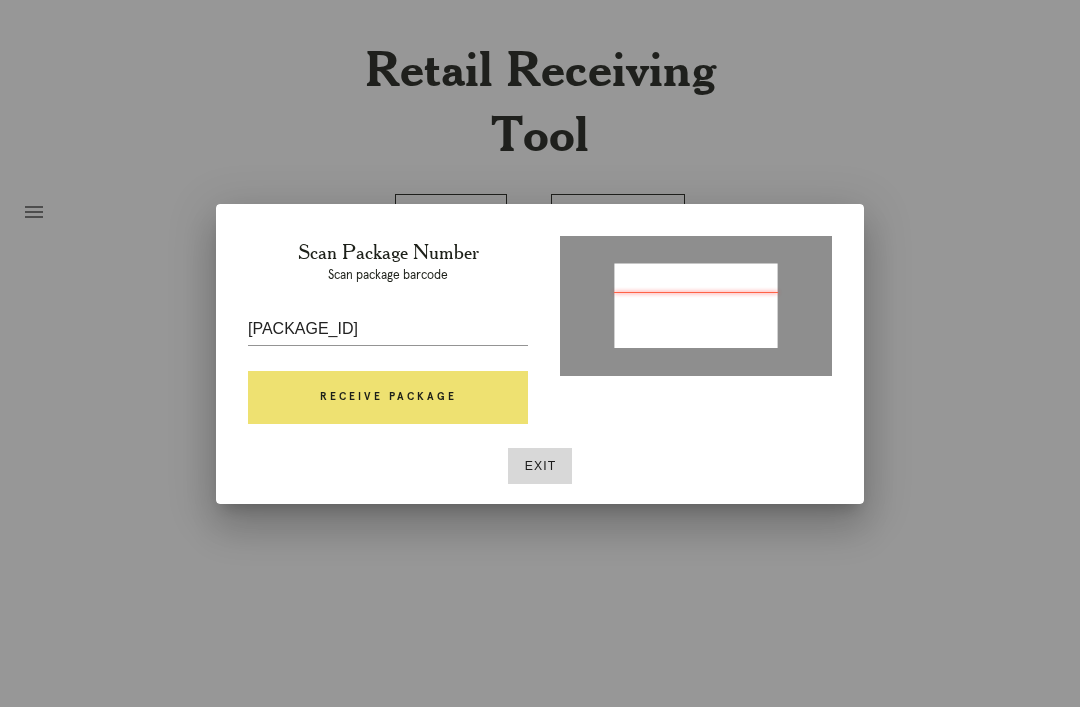 click on "Receive Package" at bounding box center (388, 398) 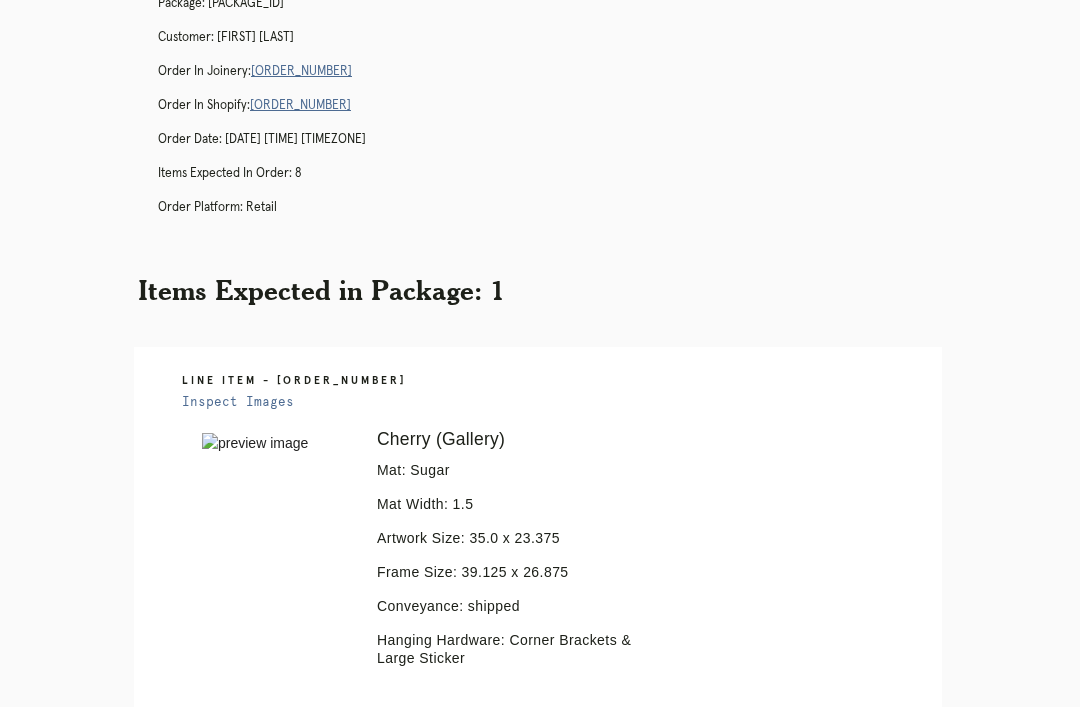 scroll, scrollTop: 382, scrollLeft: 0, axis: vertical 